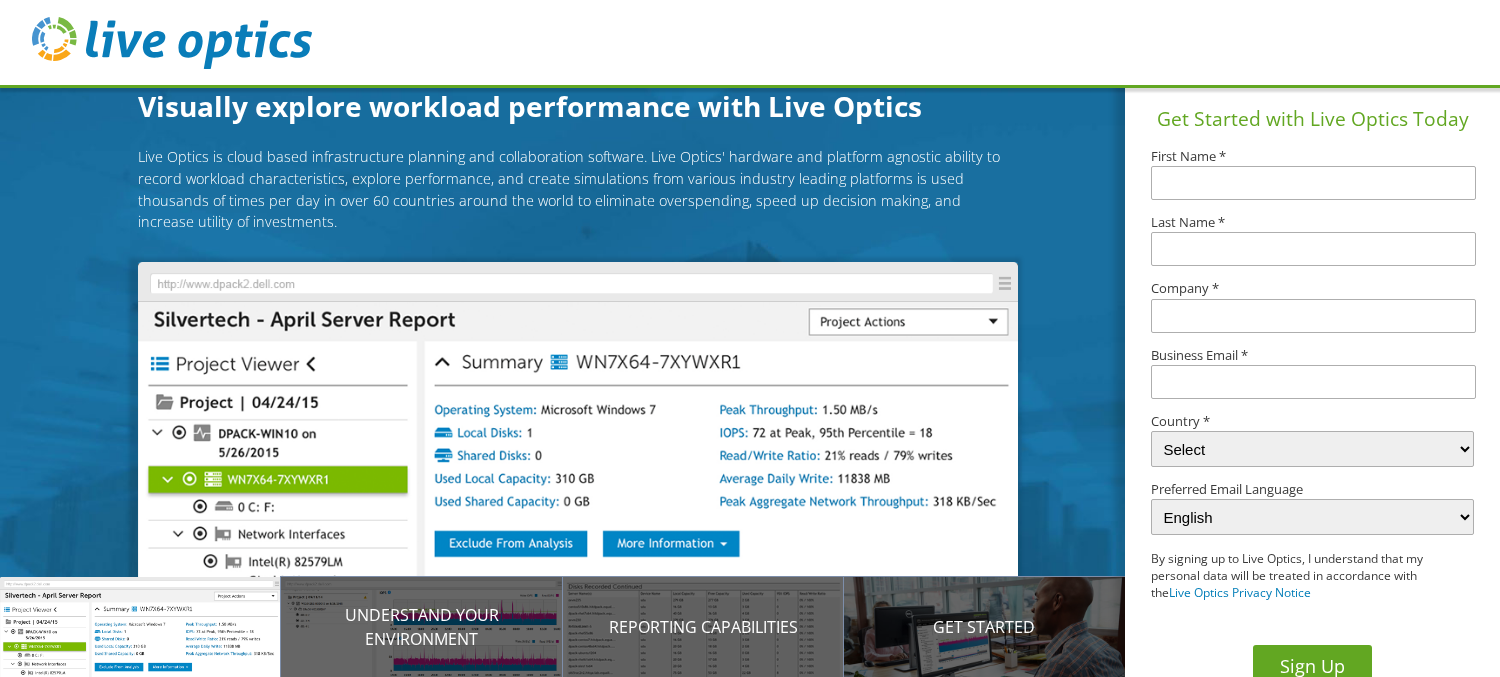 scroll, scrollTop: 0, scrollLeft: 0, axis: both 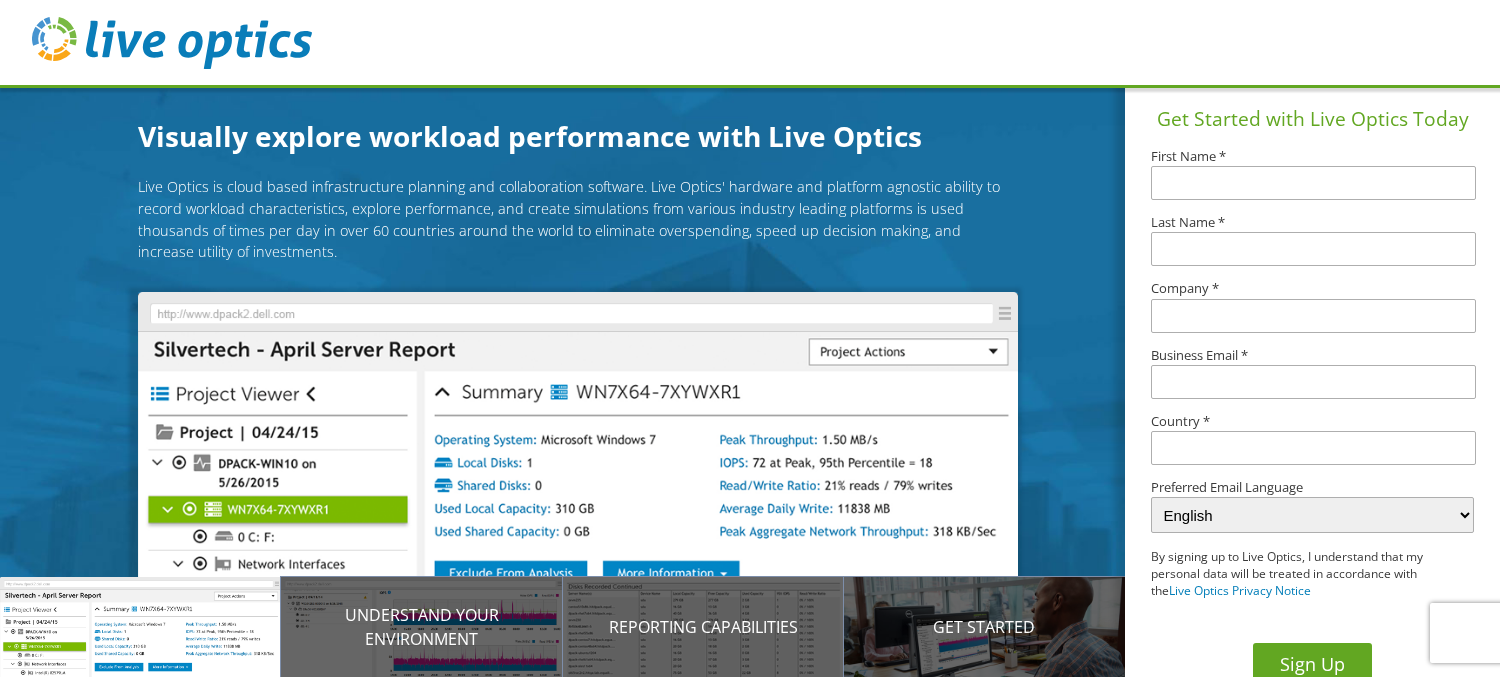 click at bounding box center (1313, 183) 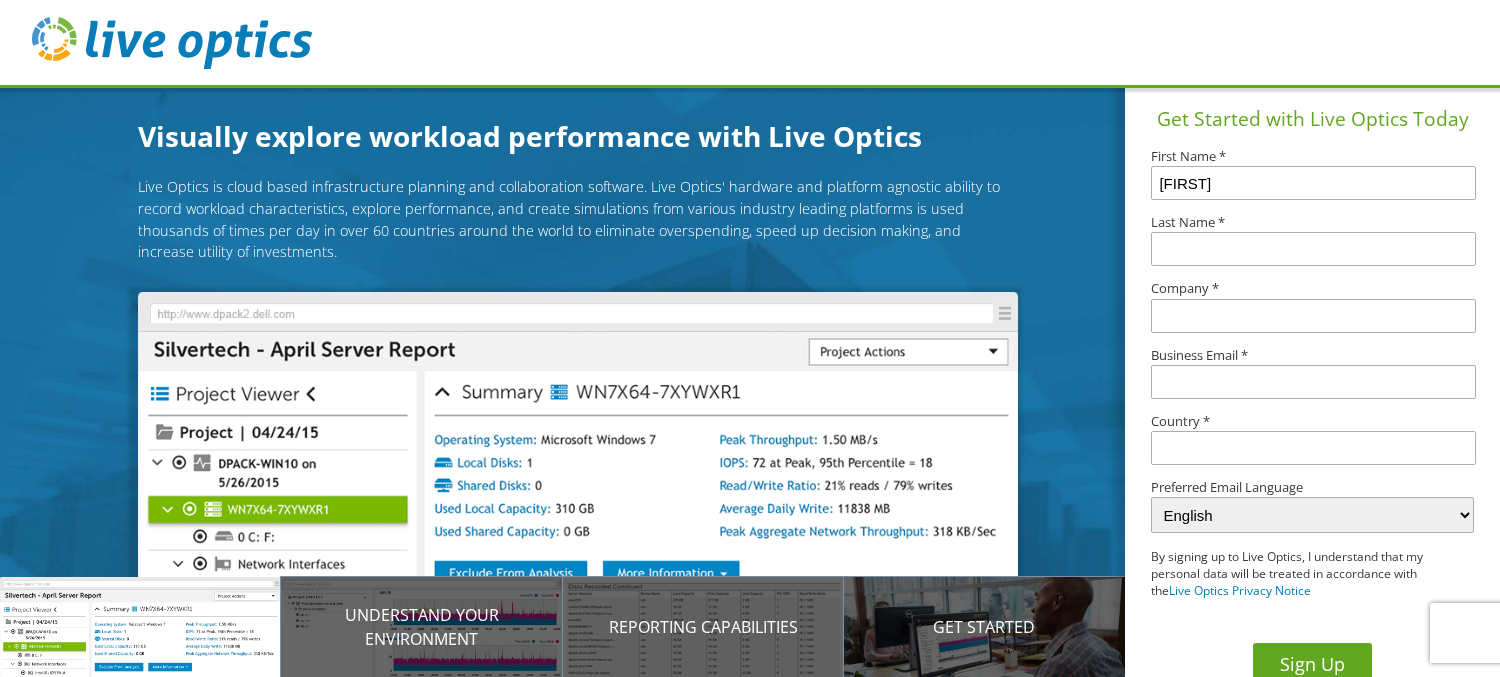 type on "[LAST]" 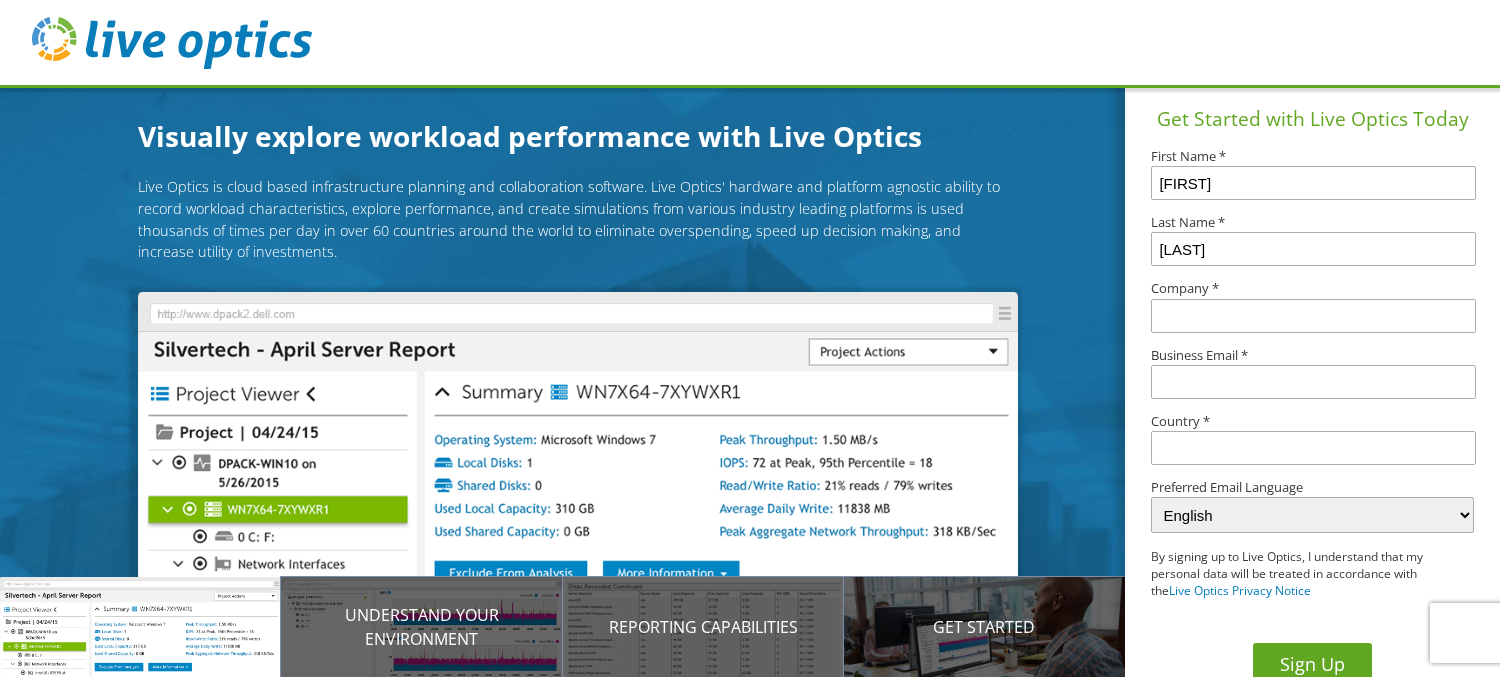 type on "stevendrish@[EXAMPLE.COM]" 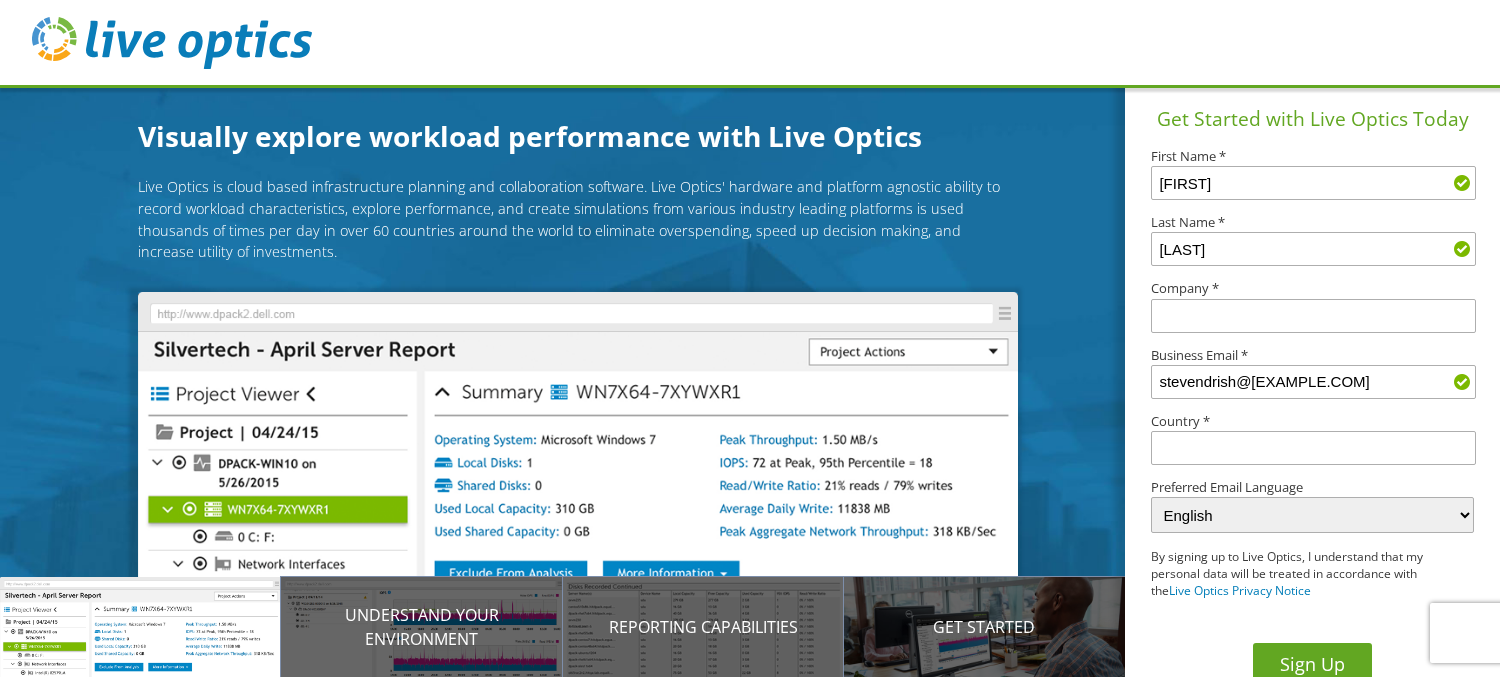 click at bounding box center [1313, 316] 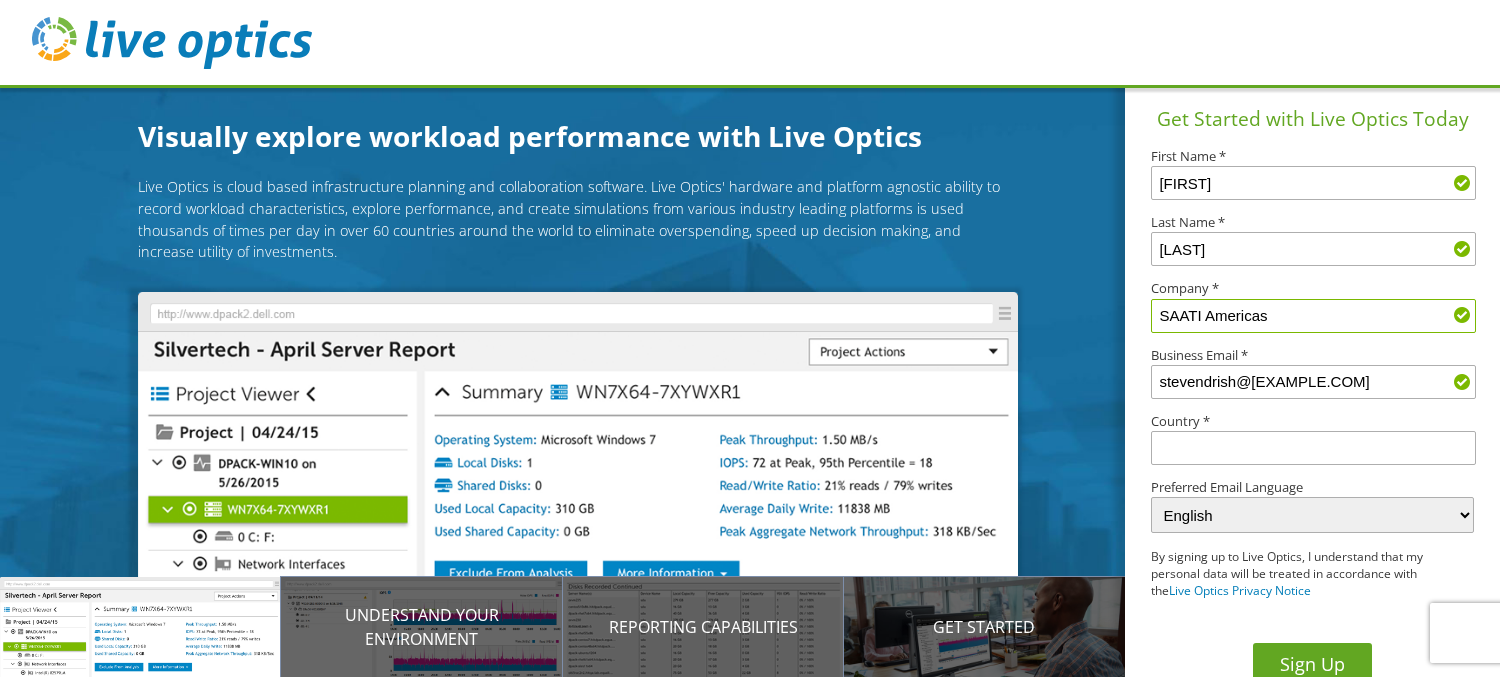 type on "SAATI Americas" 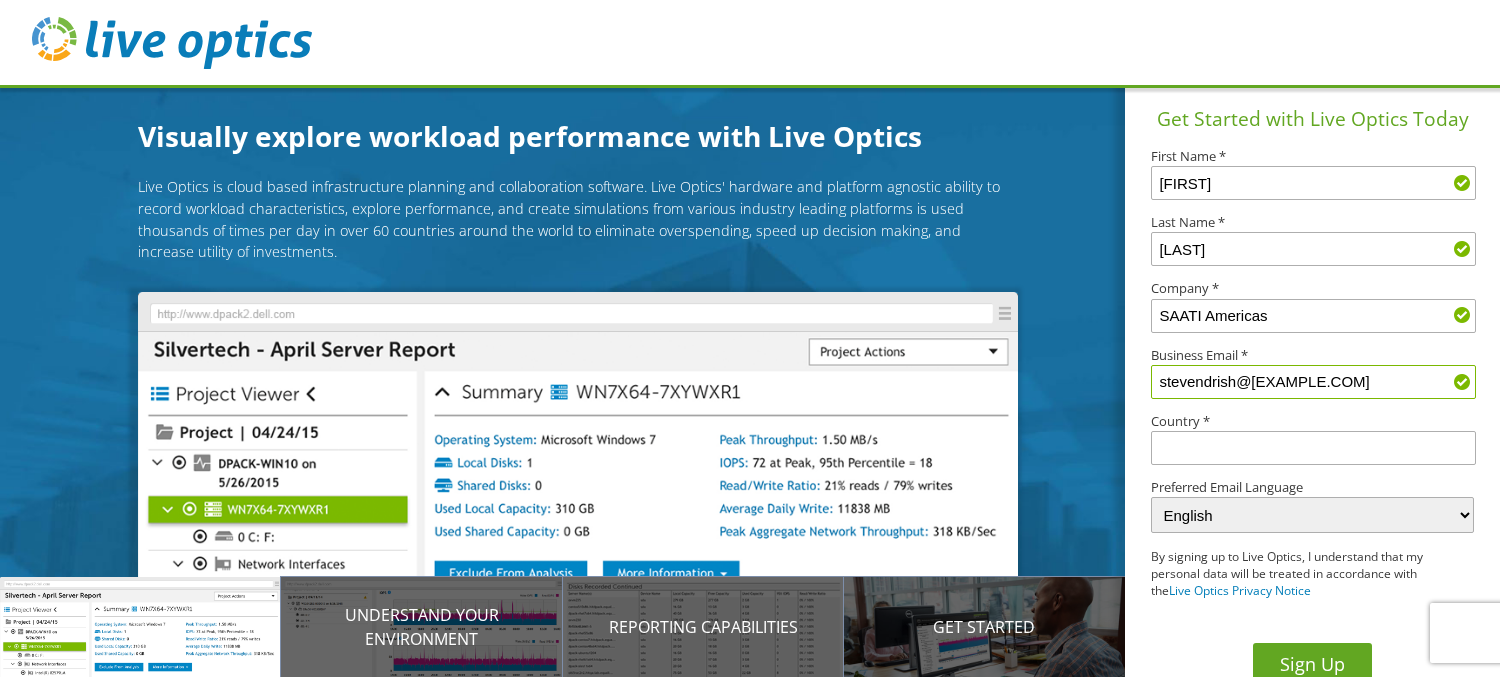 click on "stevendrish@[EXAMPLE.COM]" at bounding box center (1313, 382) 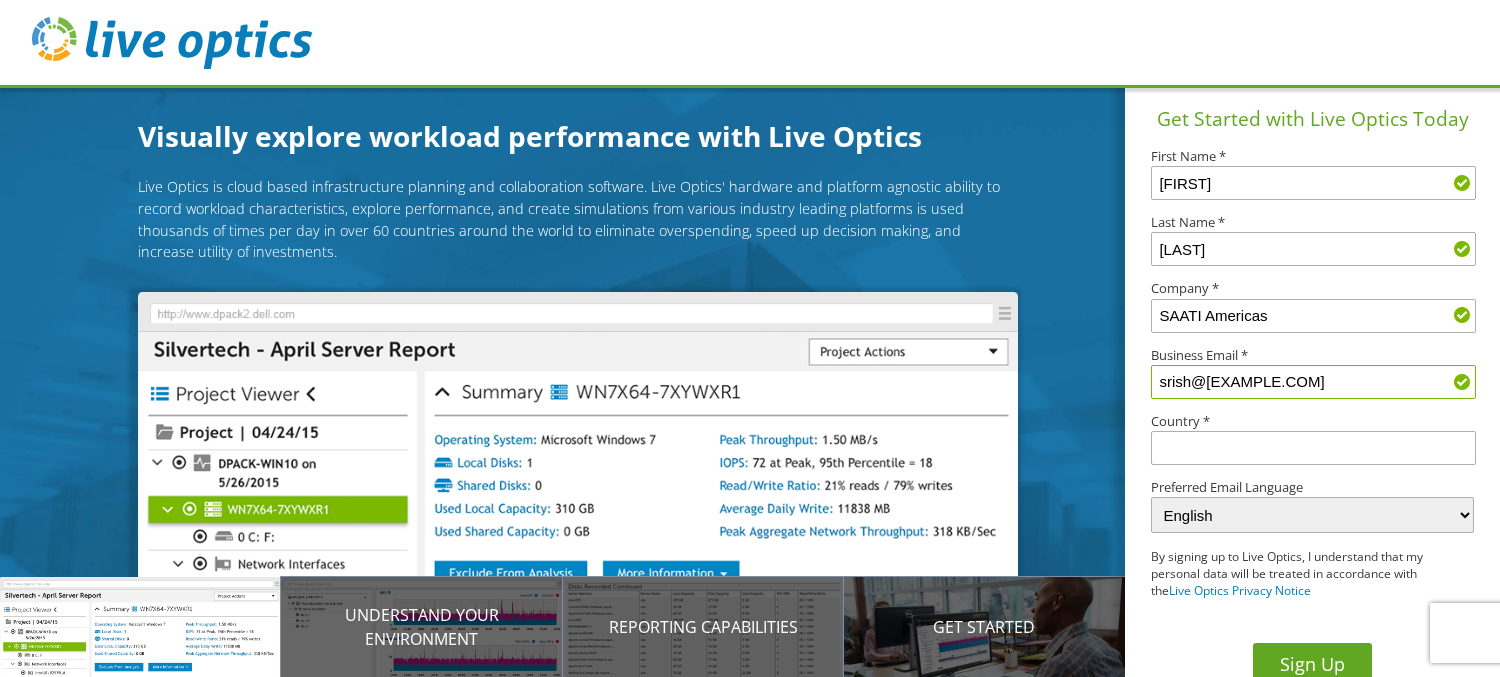 type on "srish@[EXAMPLE.COM]" 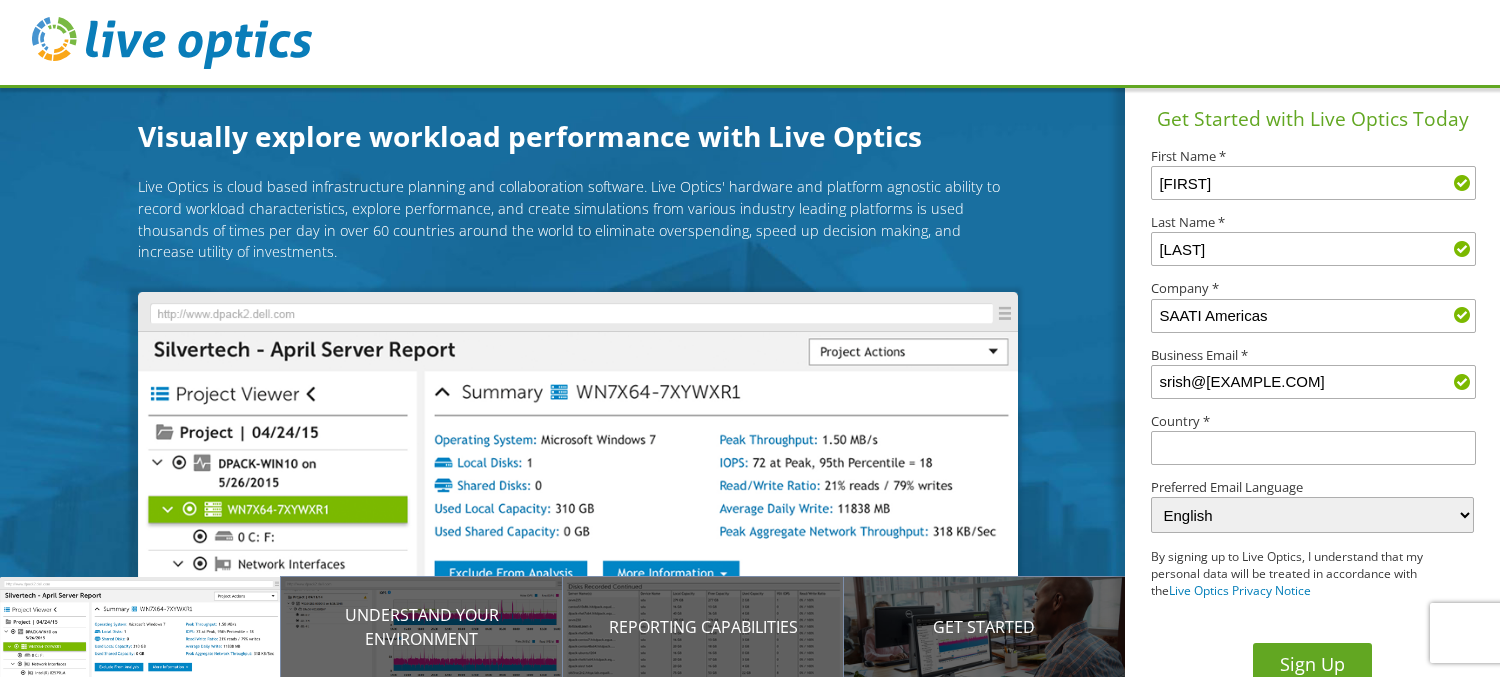 click on "Get Started with Live Optics Today
First Name *
[FIRST]
Last Name *
[LAST]
Company *
SAATI Americas
Business Email *
srish@[EXAMPLE.COM]
Country *
Select
Andorra
United Arab Emirates
Afghanistan
Antigua and Barbuda
Anguilla
Albania
Armenia
Angola
Antarctica
Argentina
Austria
Australia
Aruba
Aland Islands
Azerbaijan" at bounding box center (1312, 392) 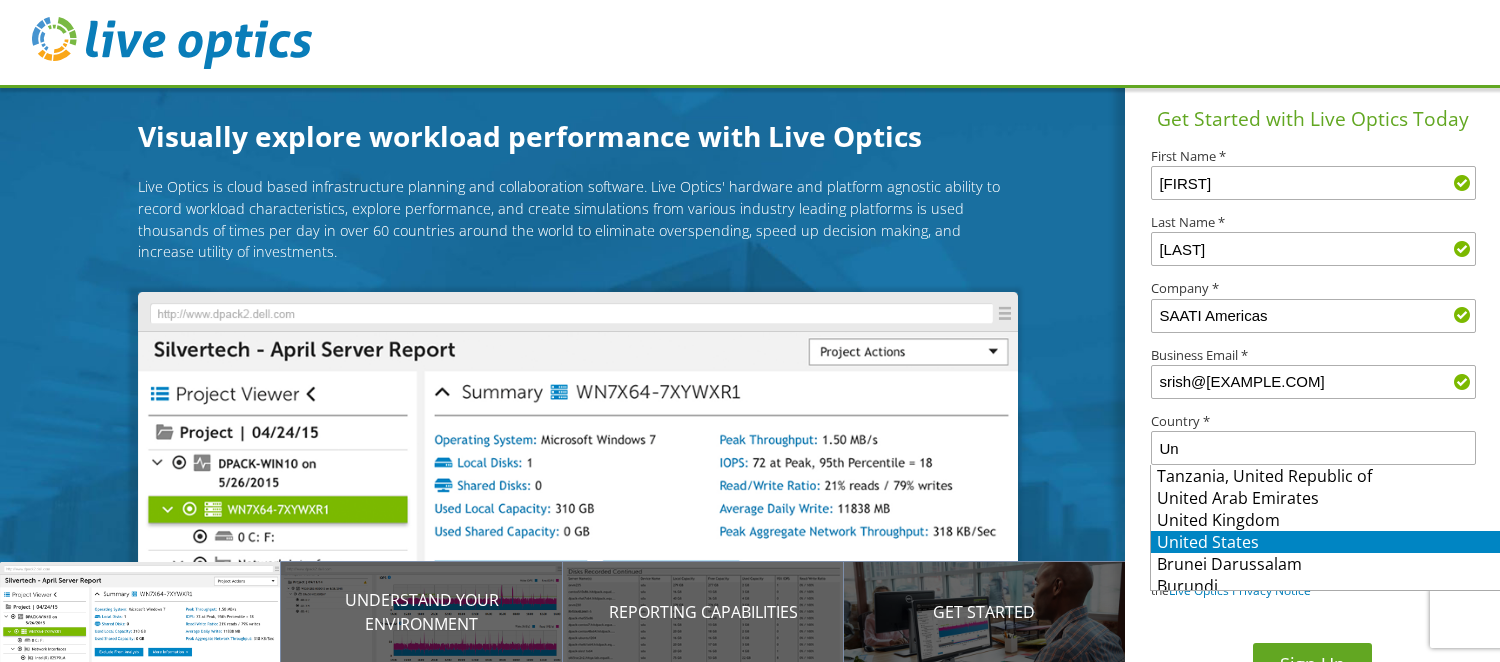 click on "United States" at bounding box center (1325, 542) 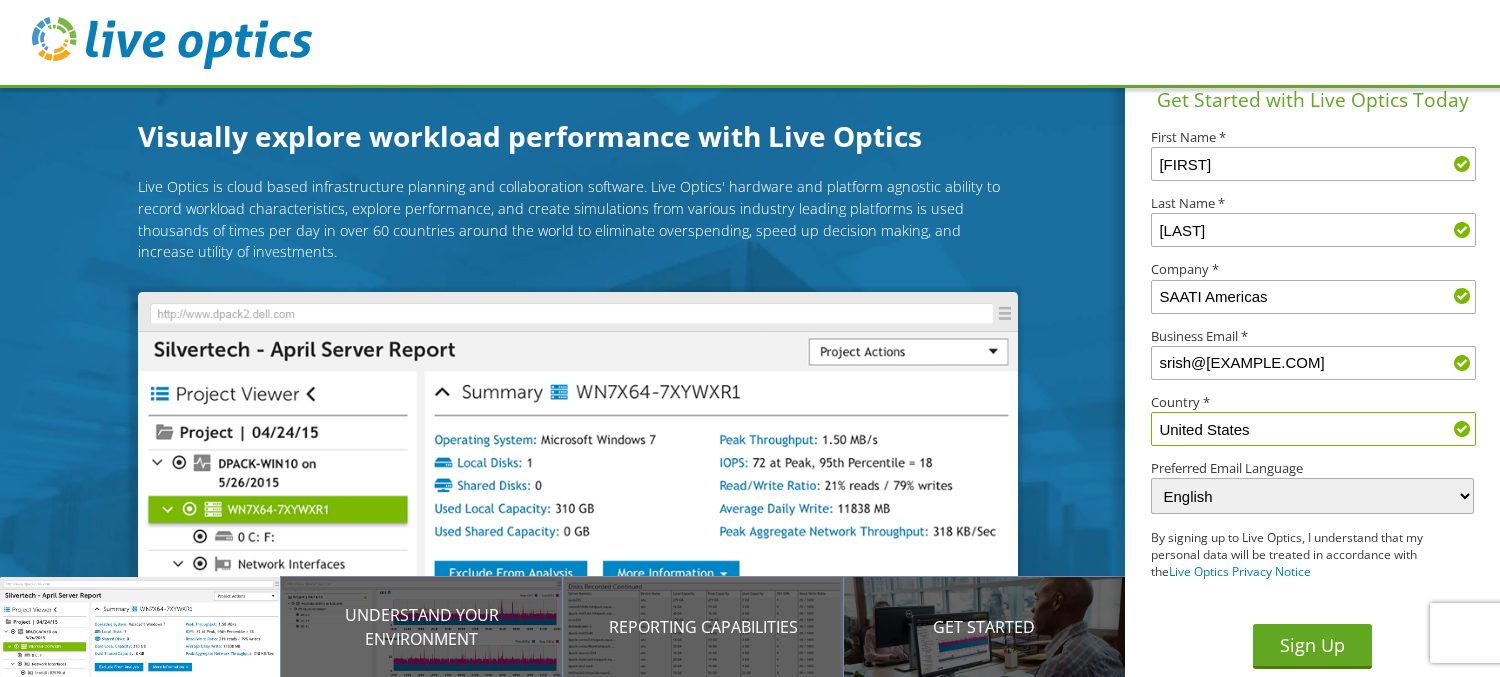 scroll, scrollTop: 23, scrollLeft: 0, axis: vertical 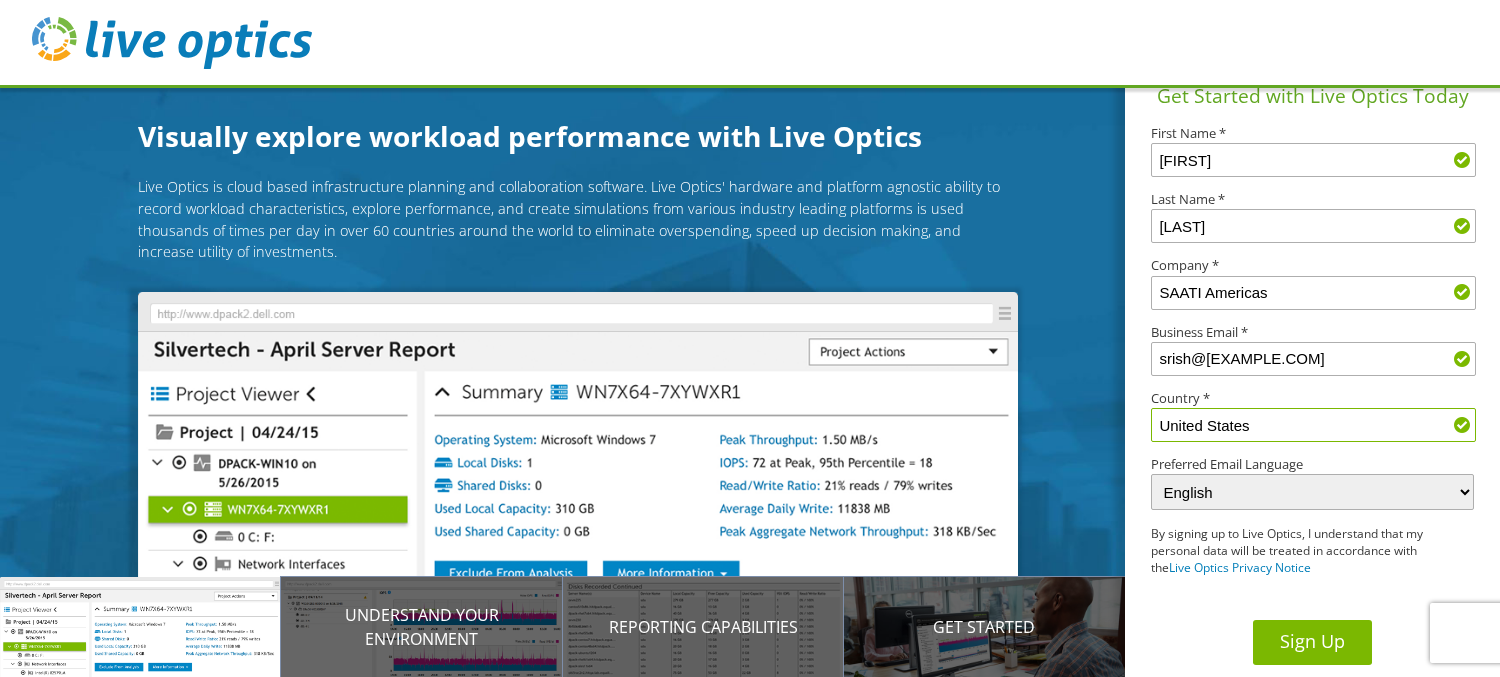type on "United States" 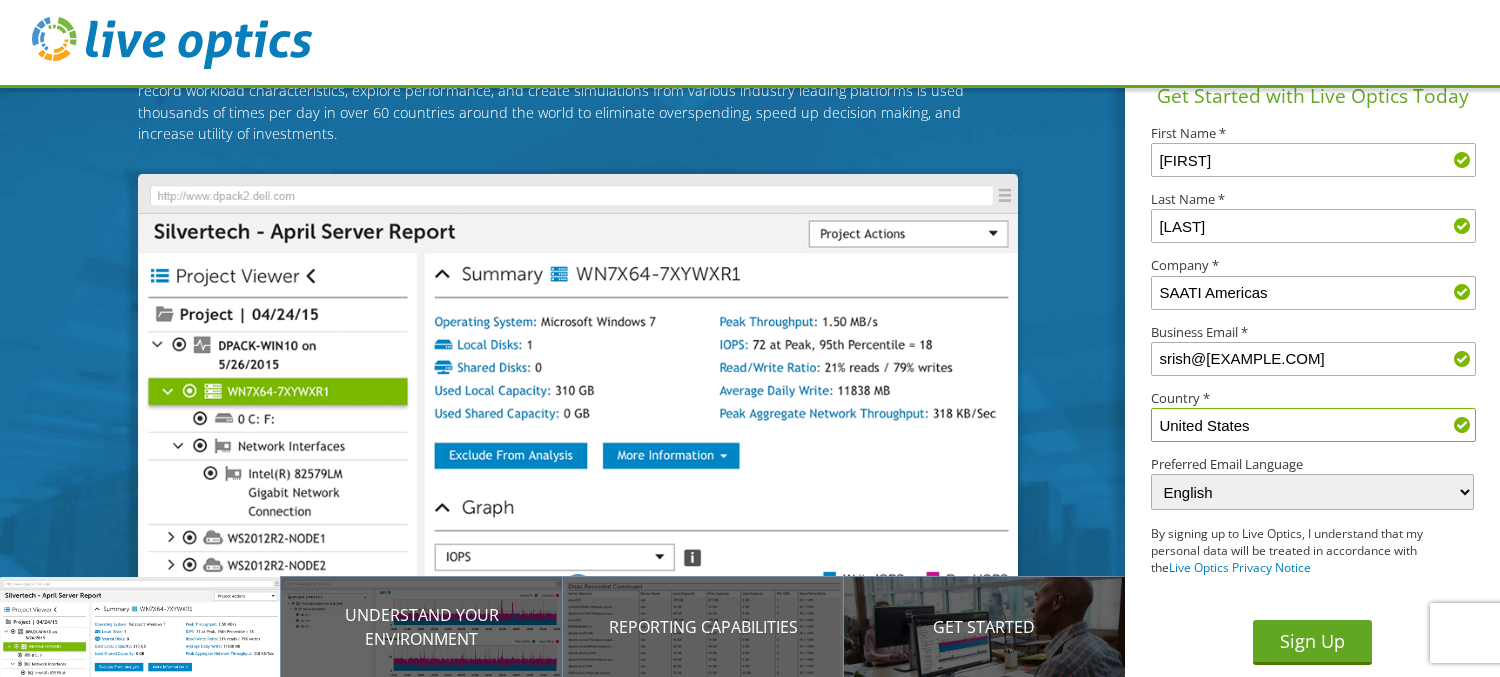 scroll, scrollTop: 120, scrollLeft: 0, axis: vertical 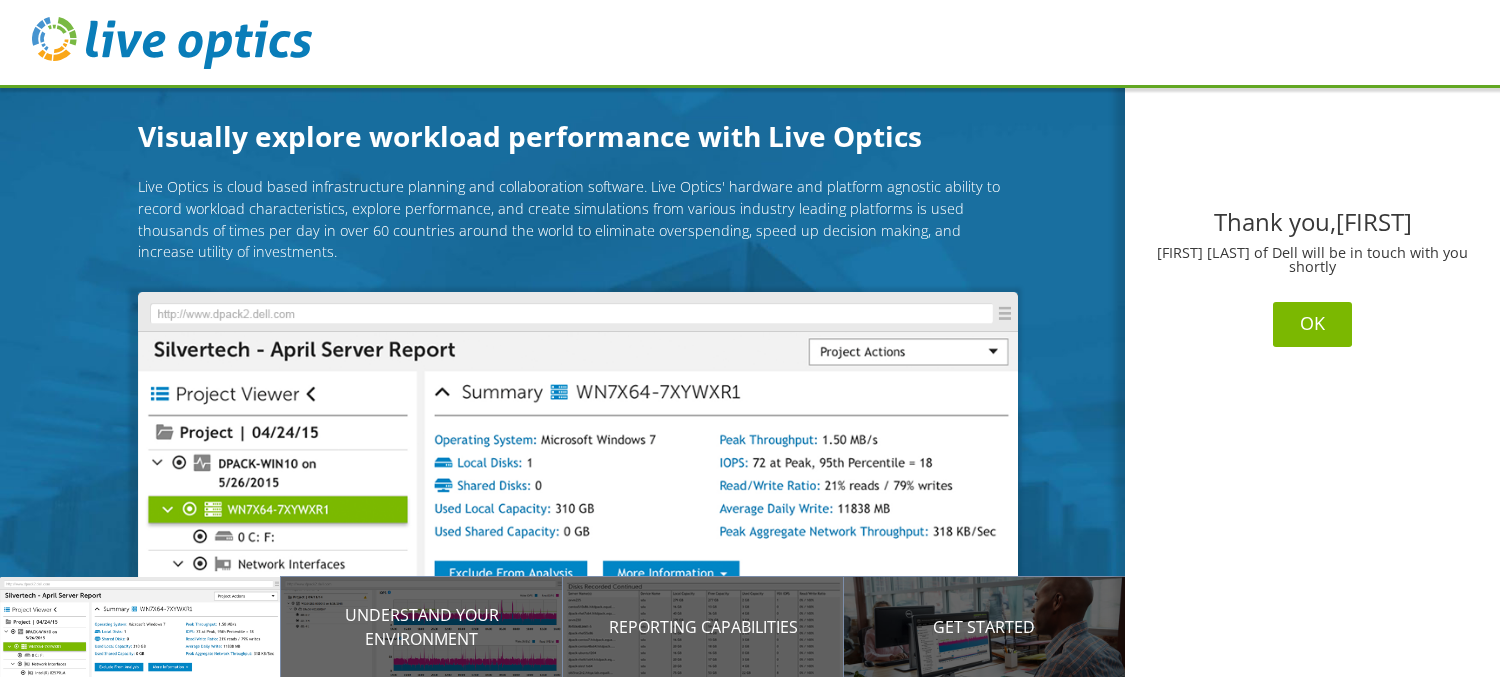 click on "OK" at bounding box center [1312, 324] 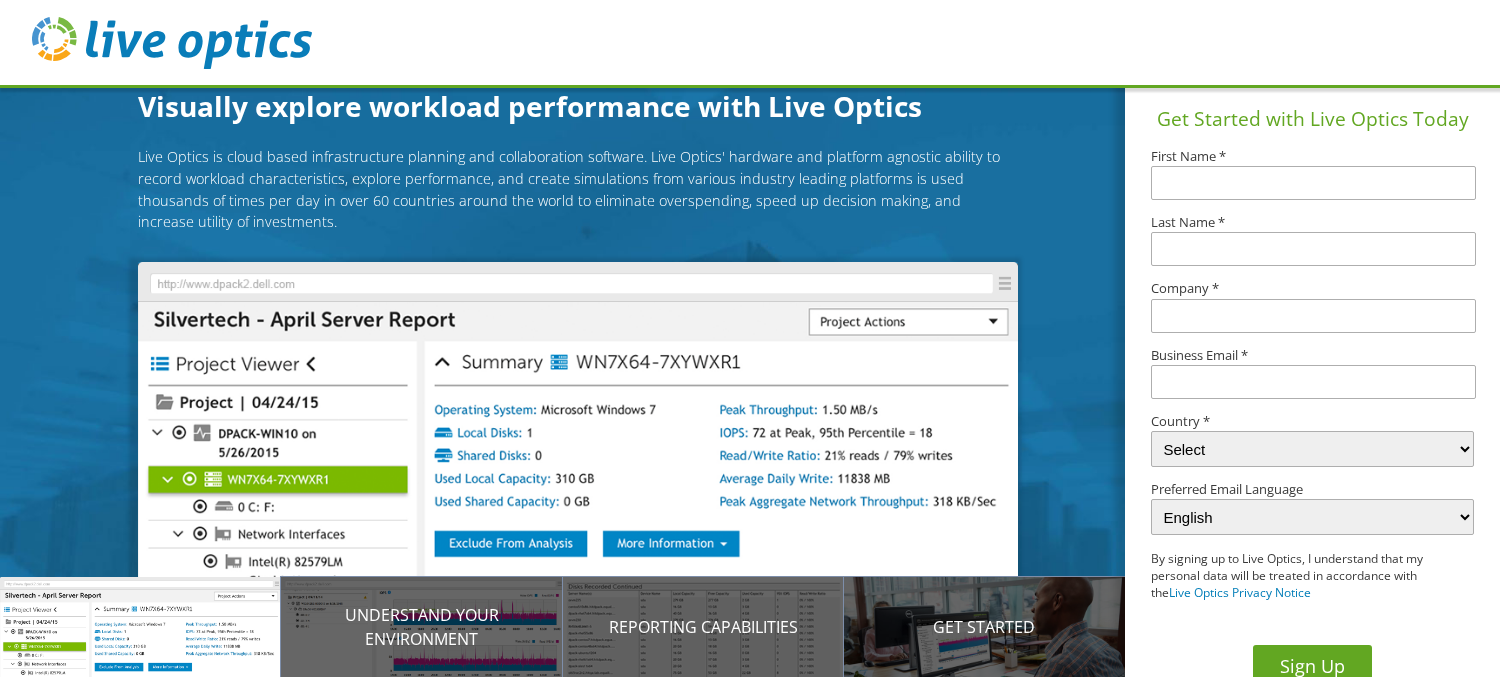 scroll, scrollTop: 0, scrollLeft: 0, axis: both 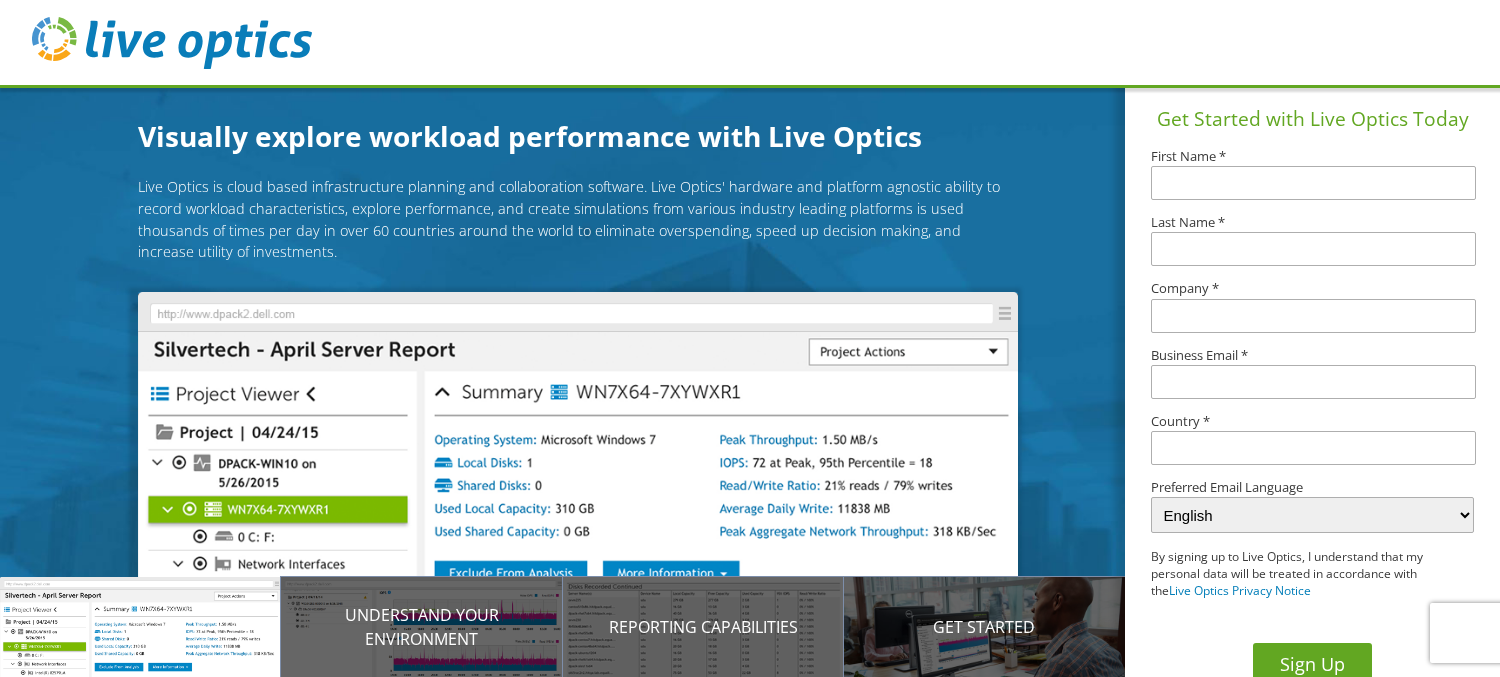 drag, startPoint x: 420, startPoint y: 188, endPoint x: 553, endPoint y: 188, distance: 133 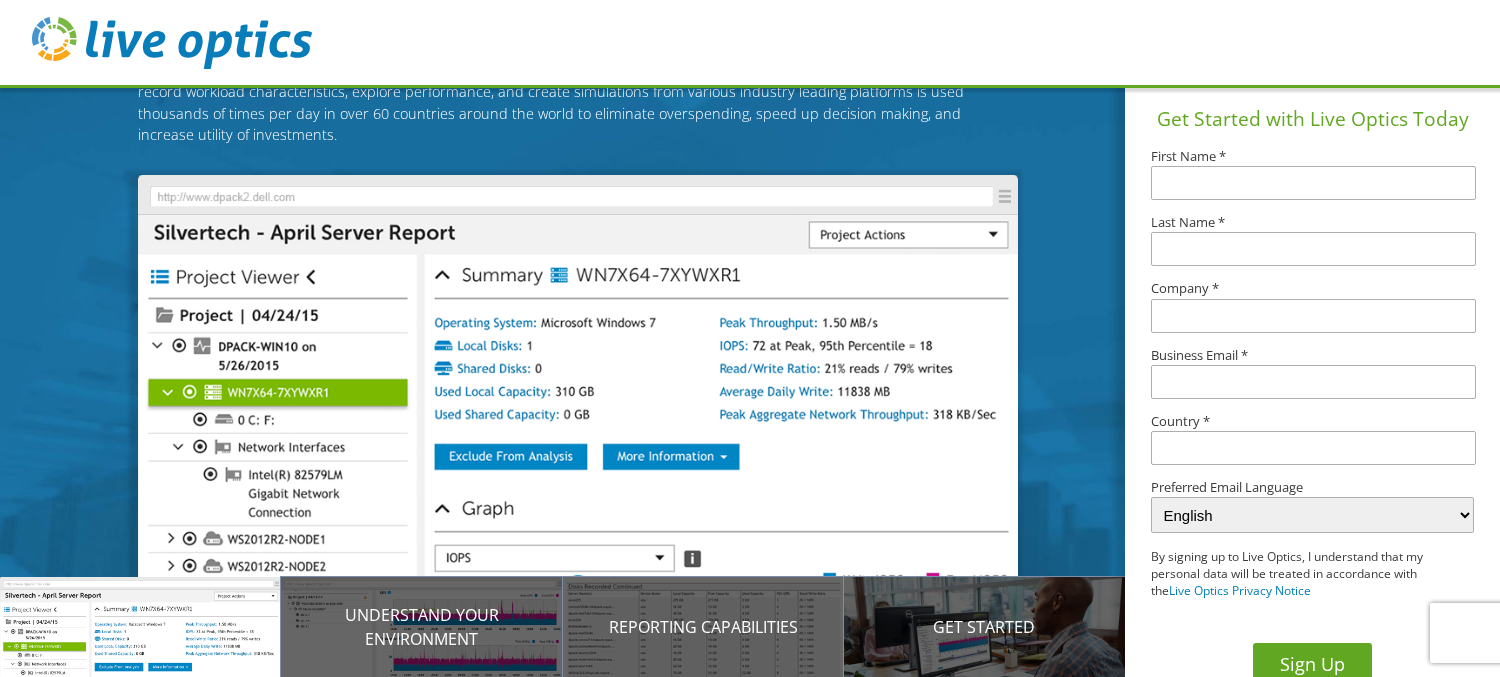scroll, scrollTop: 120, scrollLeft: 0, axis: vertical 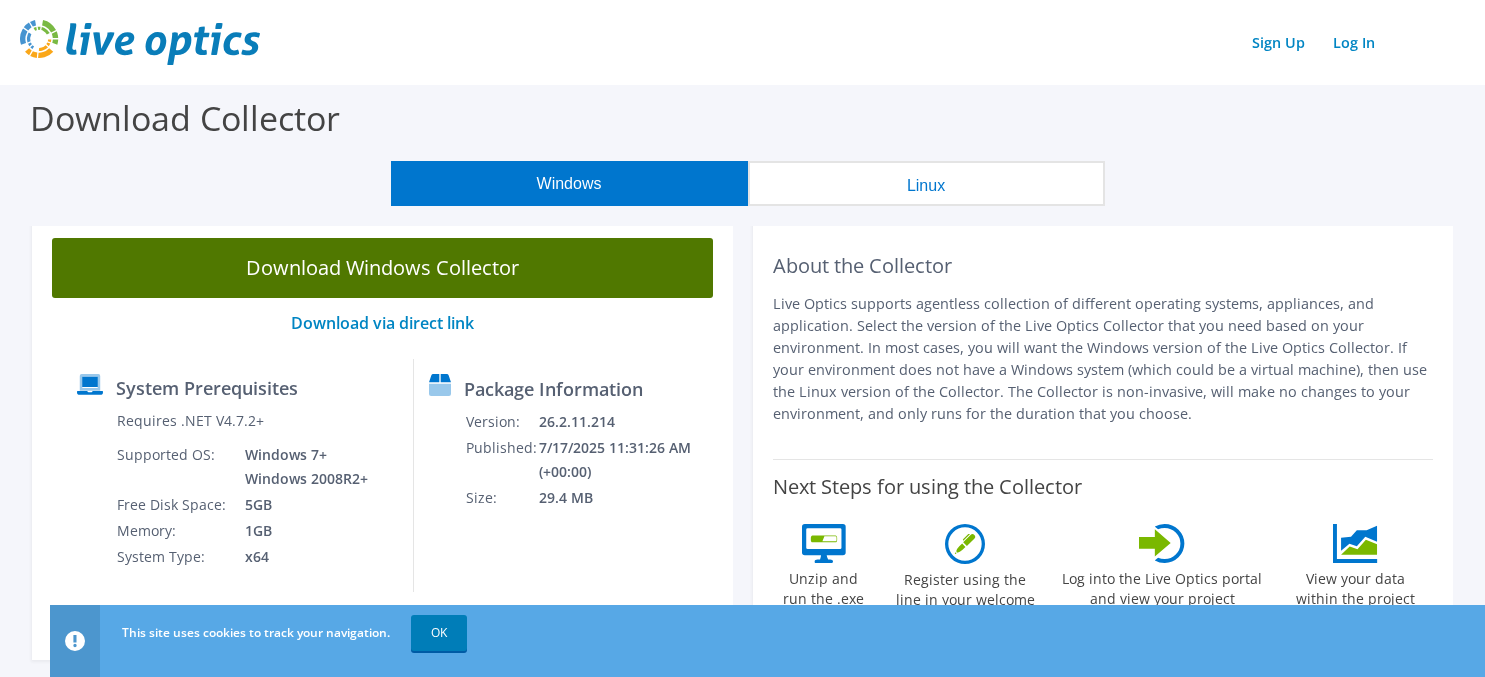 click on "Download Windows Collector" at bounding box center [382, 268] 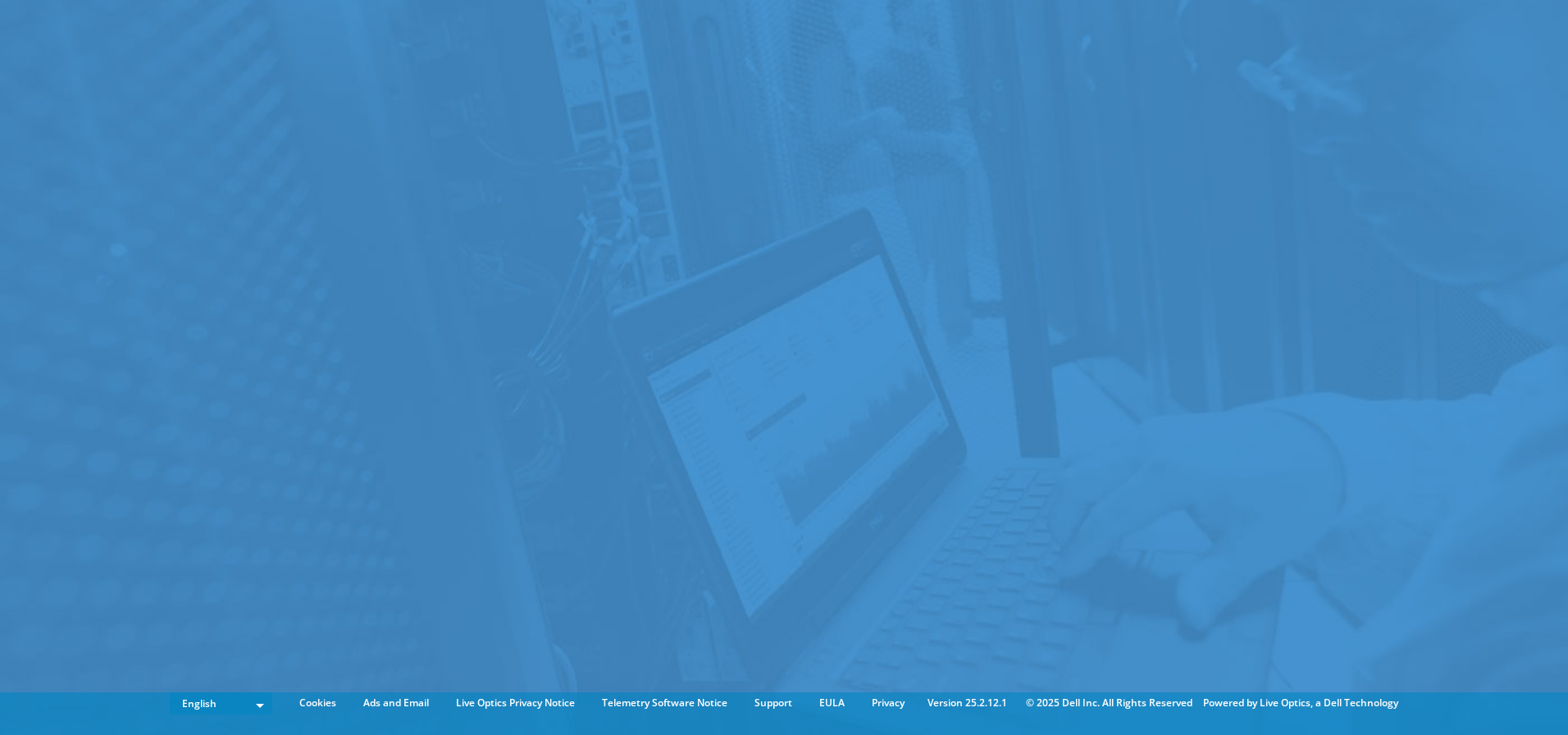 scroll, scrollTop: 0, scrollLeft: 0, axis: both 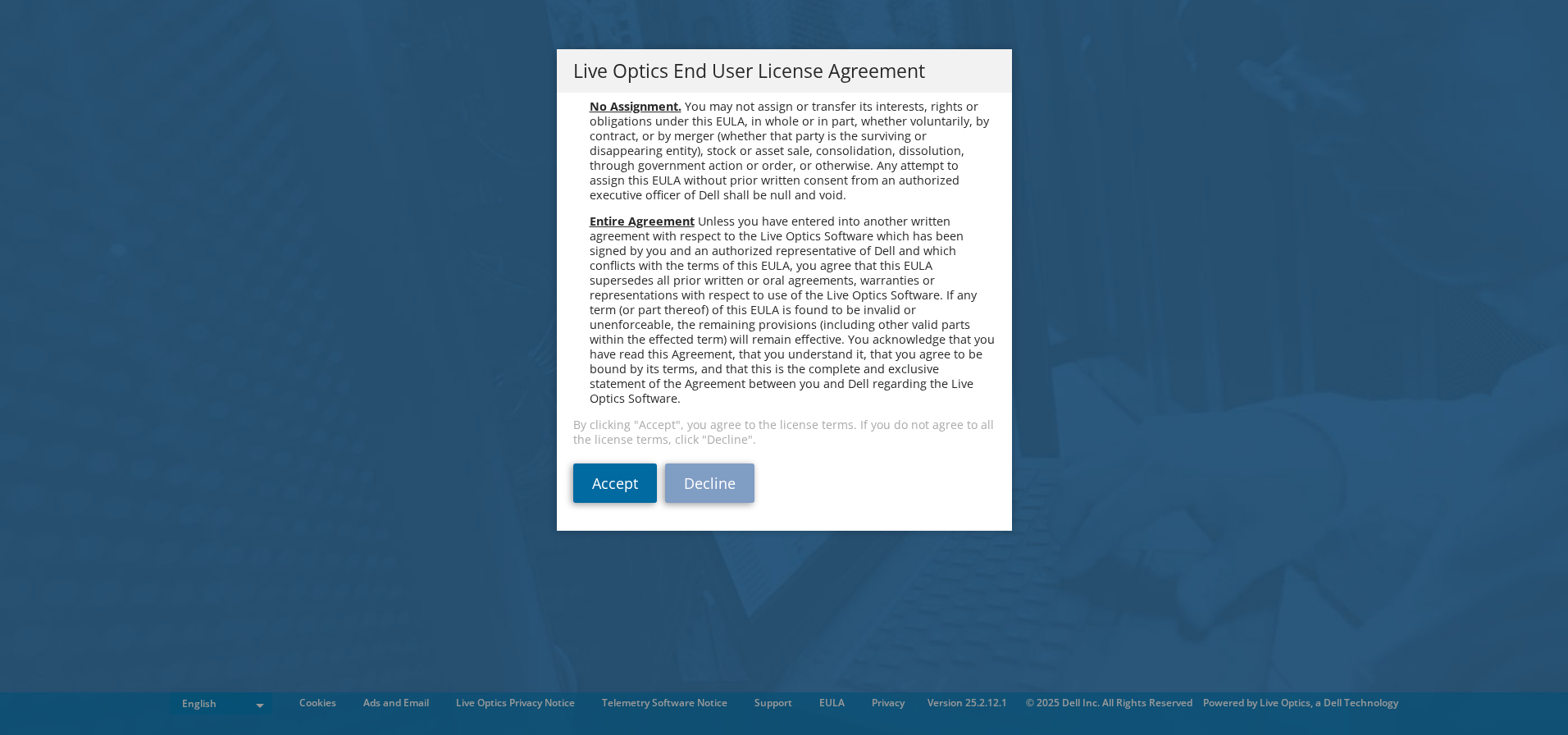 click on "Accept" at bounding box center (615, 483) 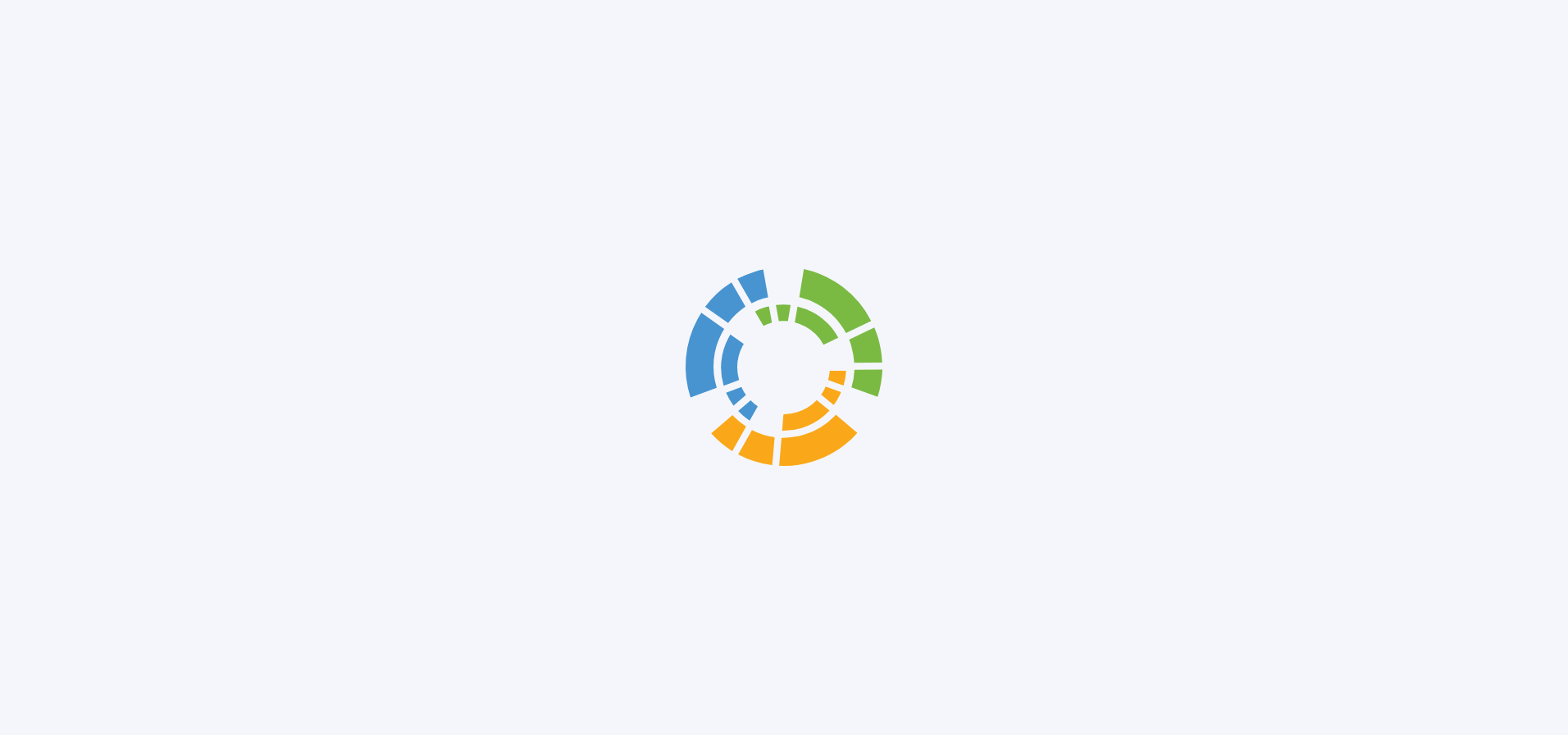 scroll, scrollTop: 0, scrollLeft: 0, axis: both 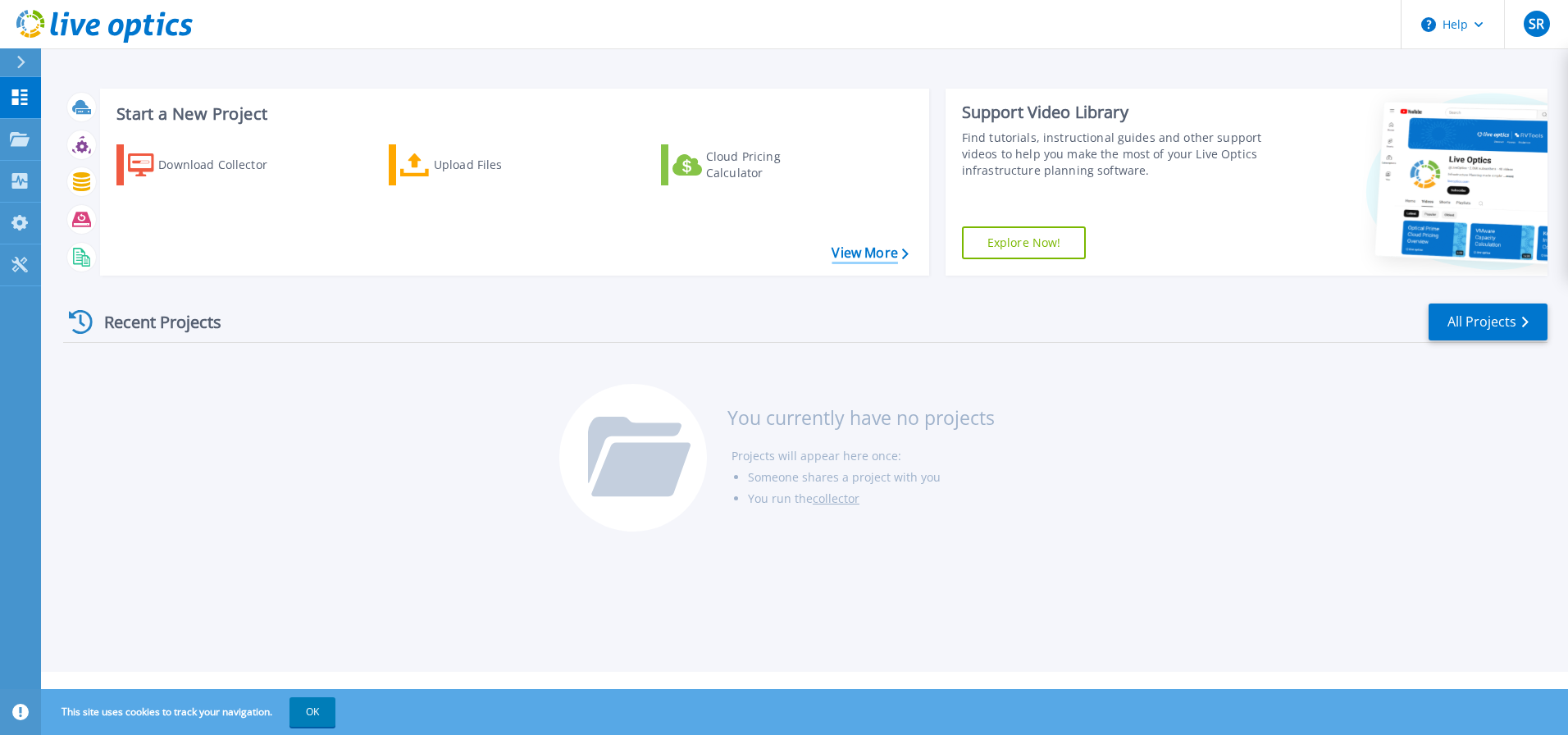 click on "View More" at bounding box center (869, 253) 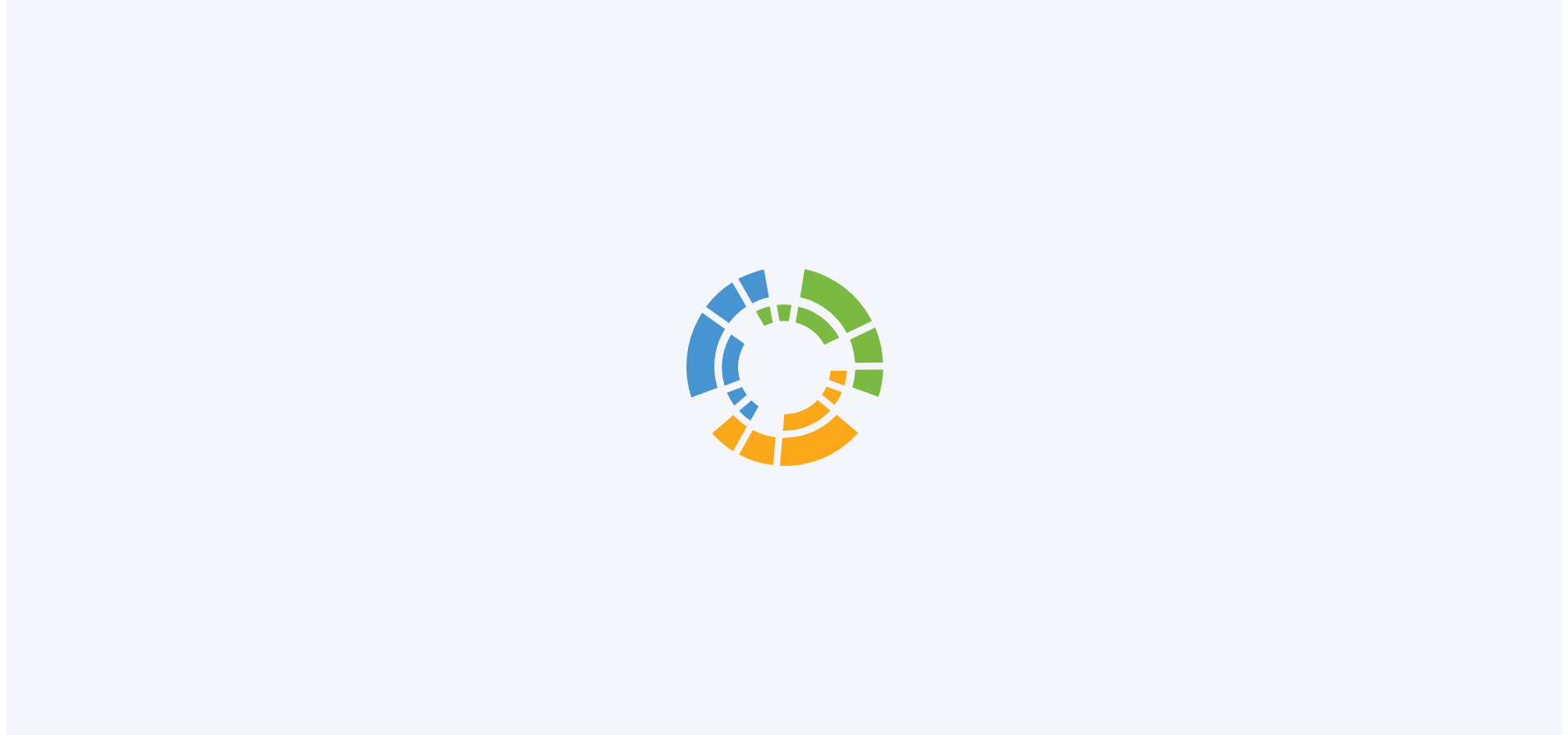 scroll, scrollTop: 0, scrollLeft: 0, axis: both 